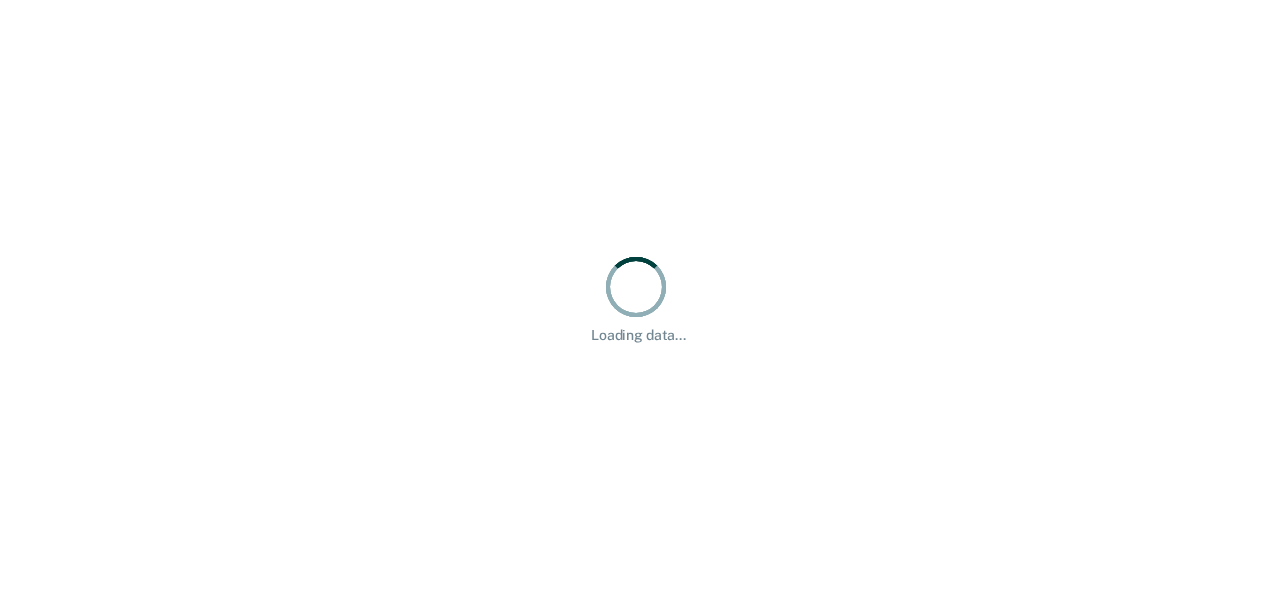 scroll, scrollTop: 0, scrollLeft: 0, axis: both 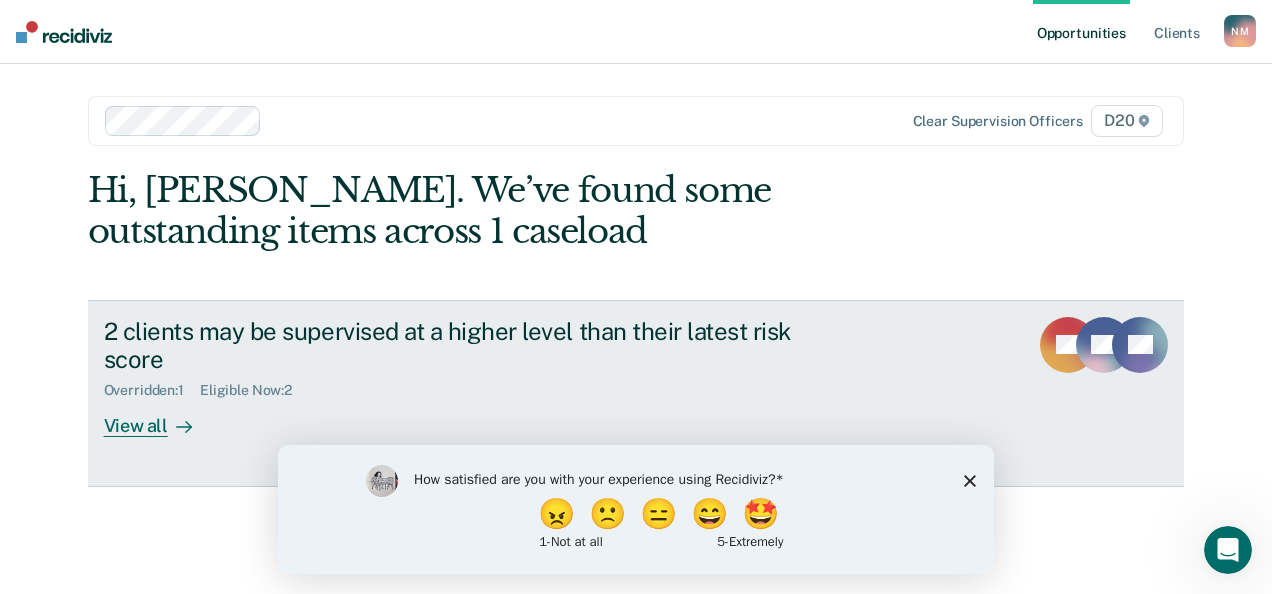click on "2 clients may be supervised at a higher level than their latest risk score" at bounding box center [455, 346] 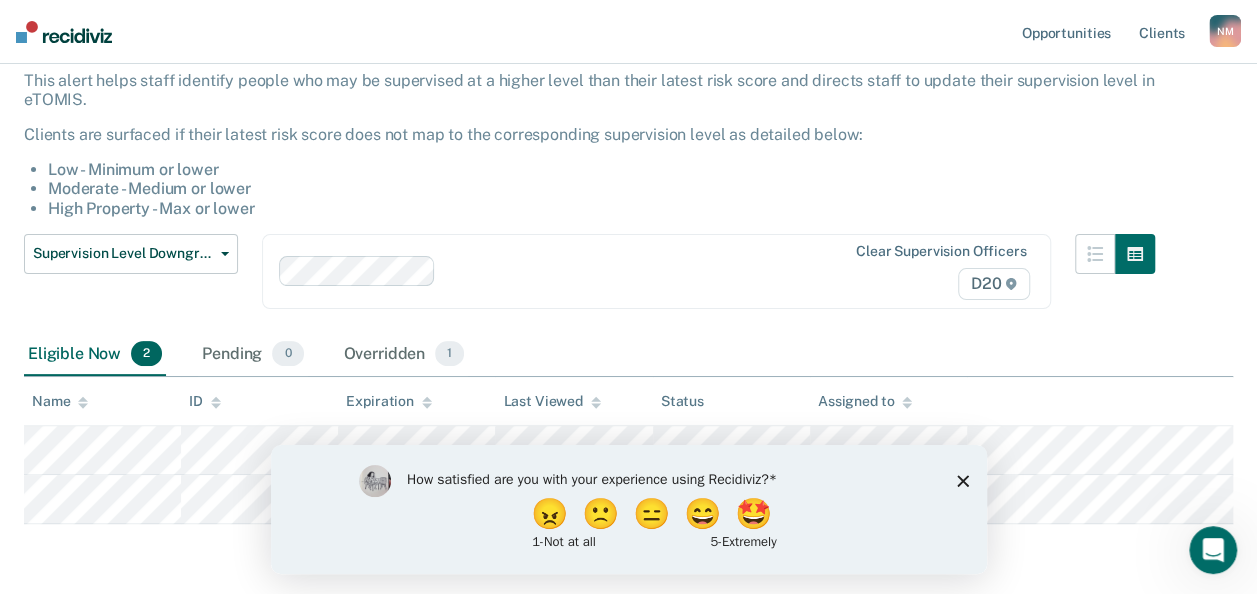 scroll, scrollTop: 196, scrollLeft: 0, axis: vertical 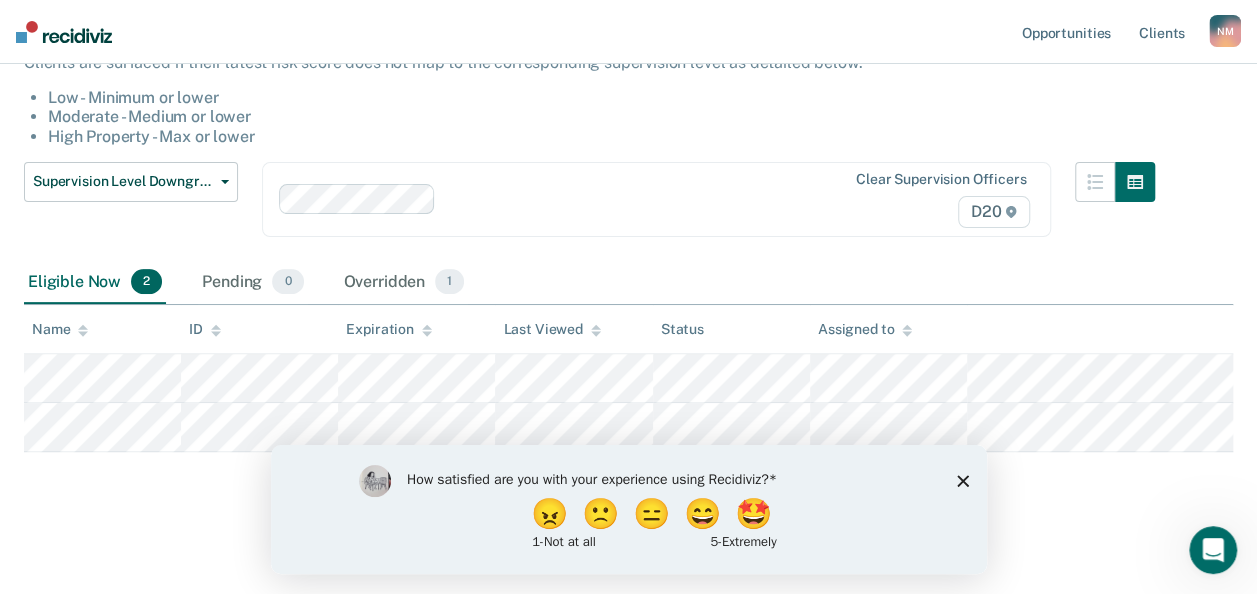 click 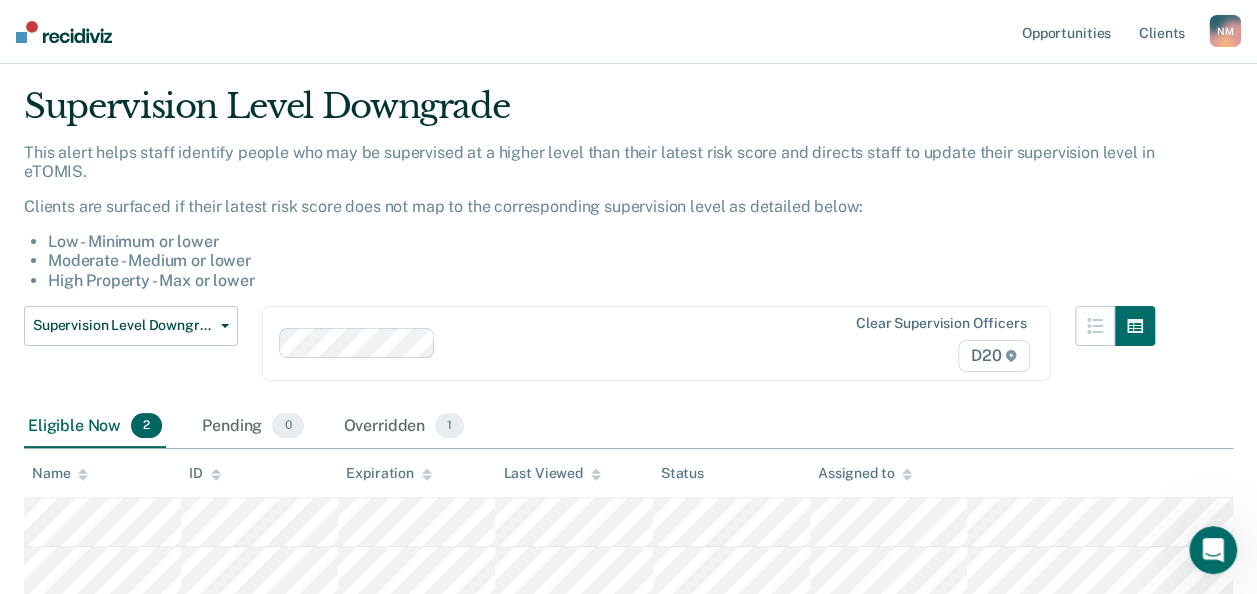 scroll, scrollTop: 0, scrollLeft: 0, axis: both 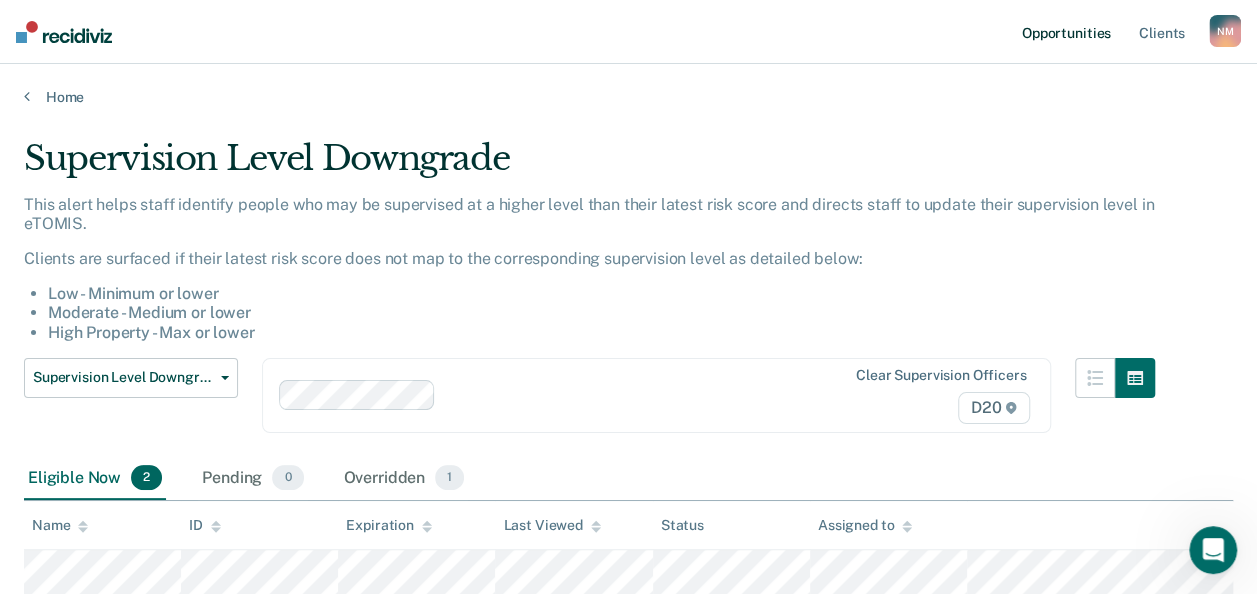 click on "Opportunities" at bounding box center (1066, 32) 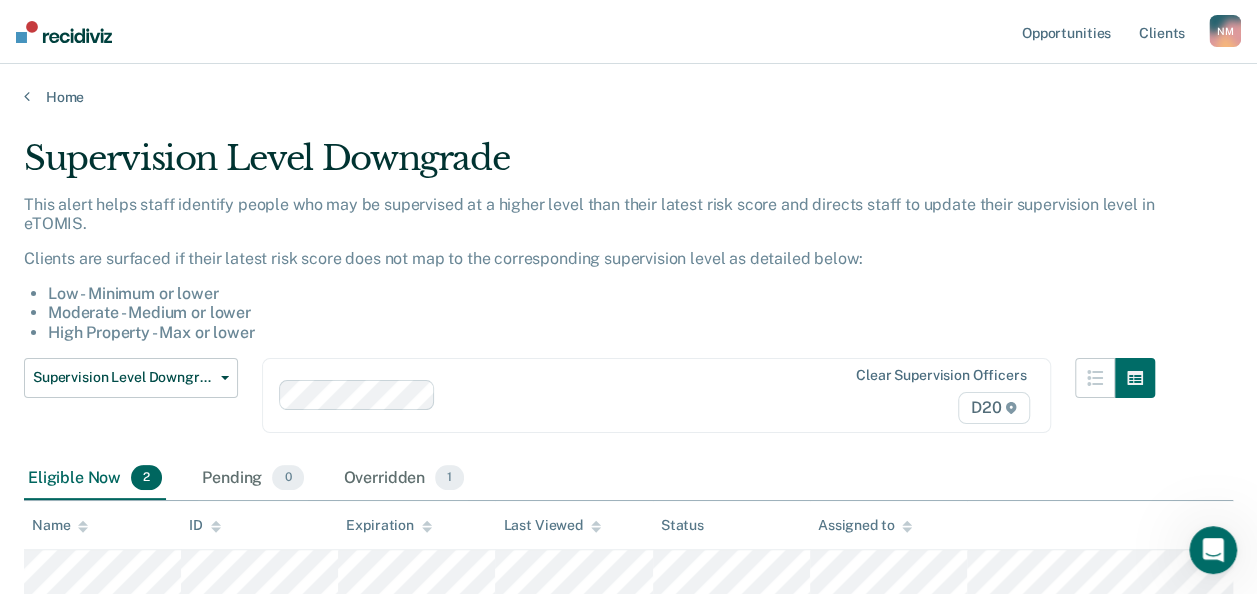 scroll, scrollTop: 100, scrollLeft: 0, axis: vertical 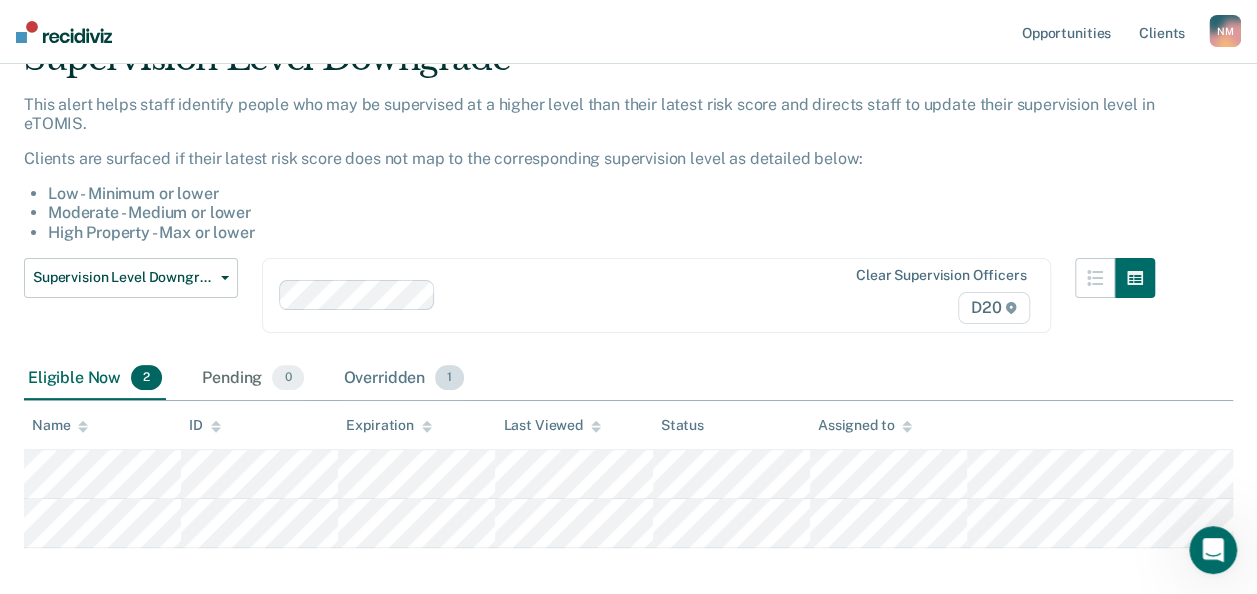 click on "Overridden 1" at bounding box center (404, 379) 